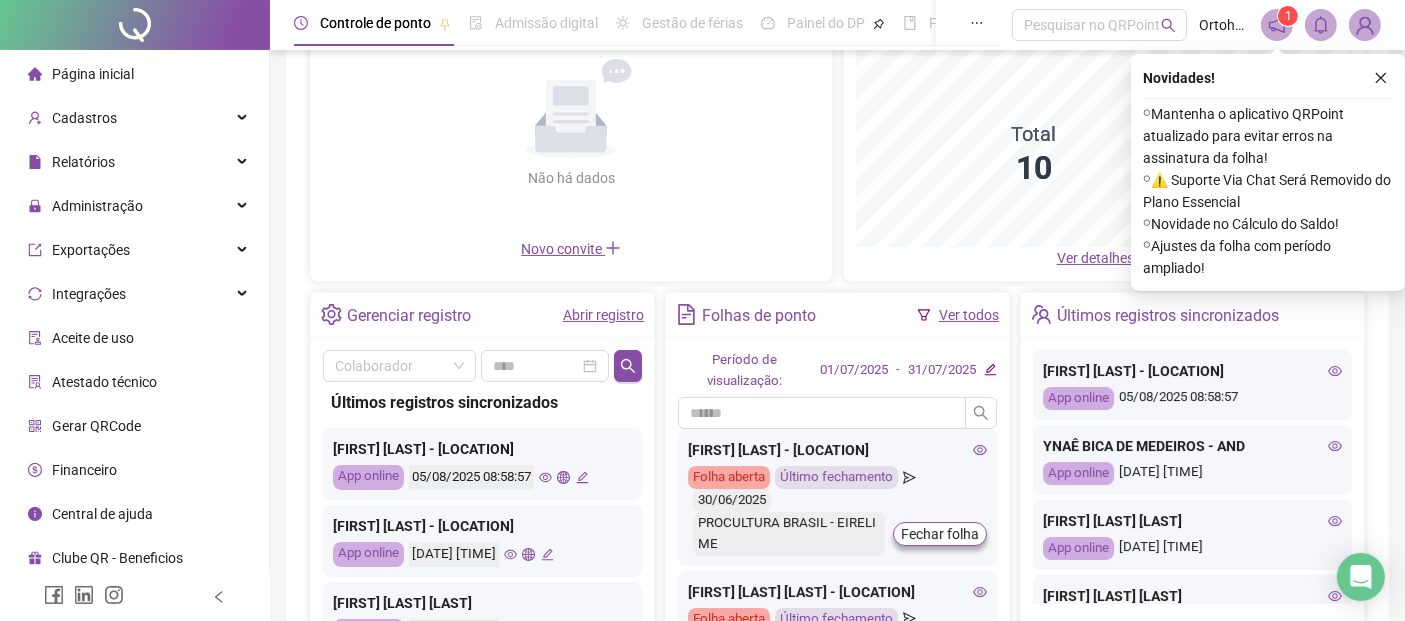 scroll, scrollTop: 361, scrollLeft: 0, axis: vertical 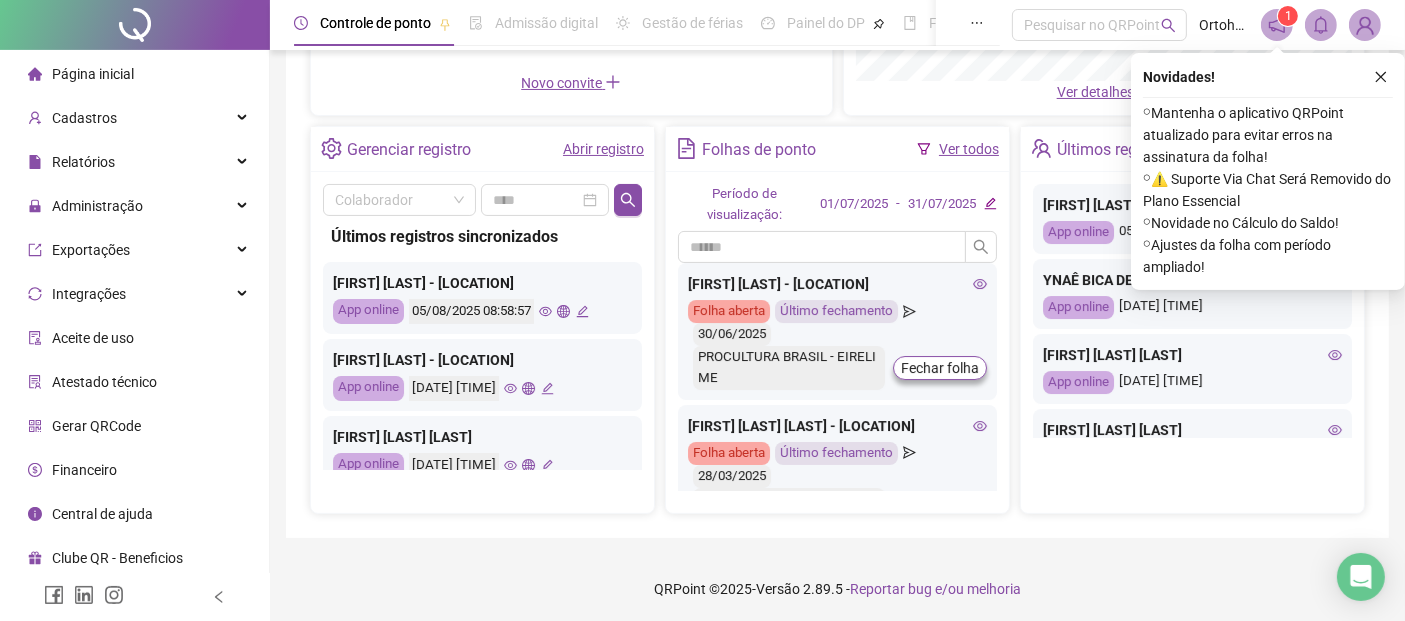 click on "Financeiro" at bounding box center (84, 470) 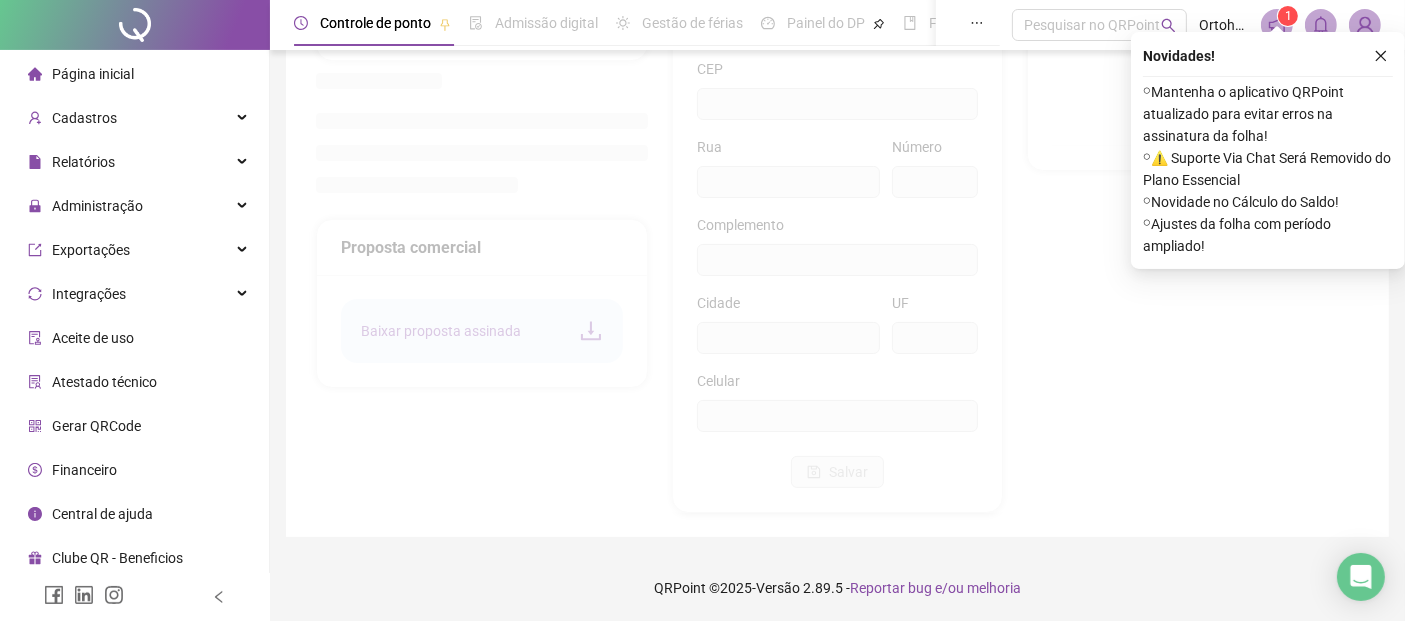 scroll, scrollTop: 246, scrollLeft: 0, axis: vertical 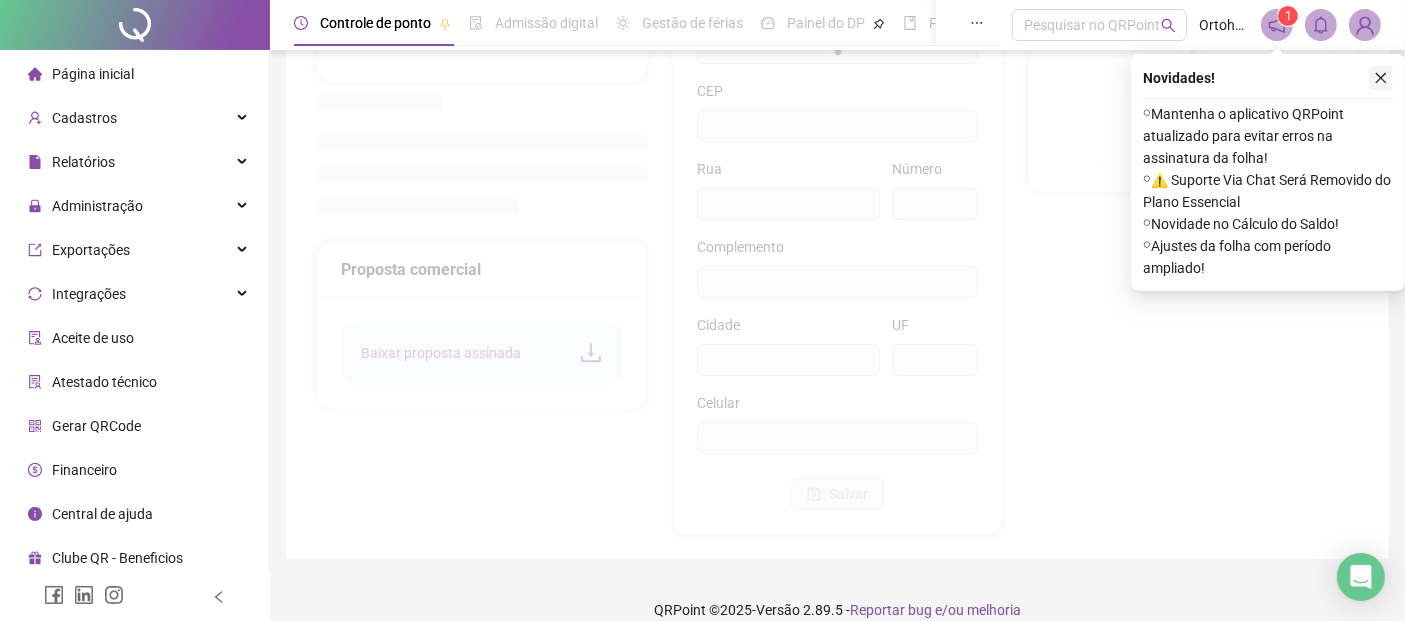 click at bounding box center (1381, 78) 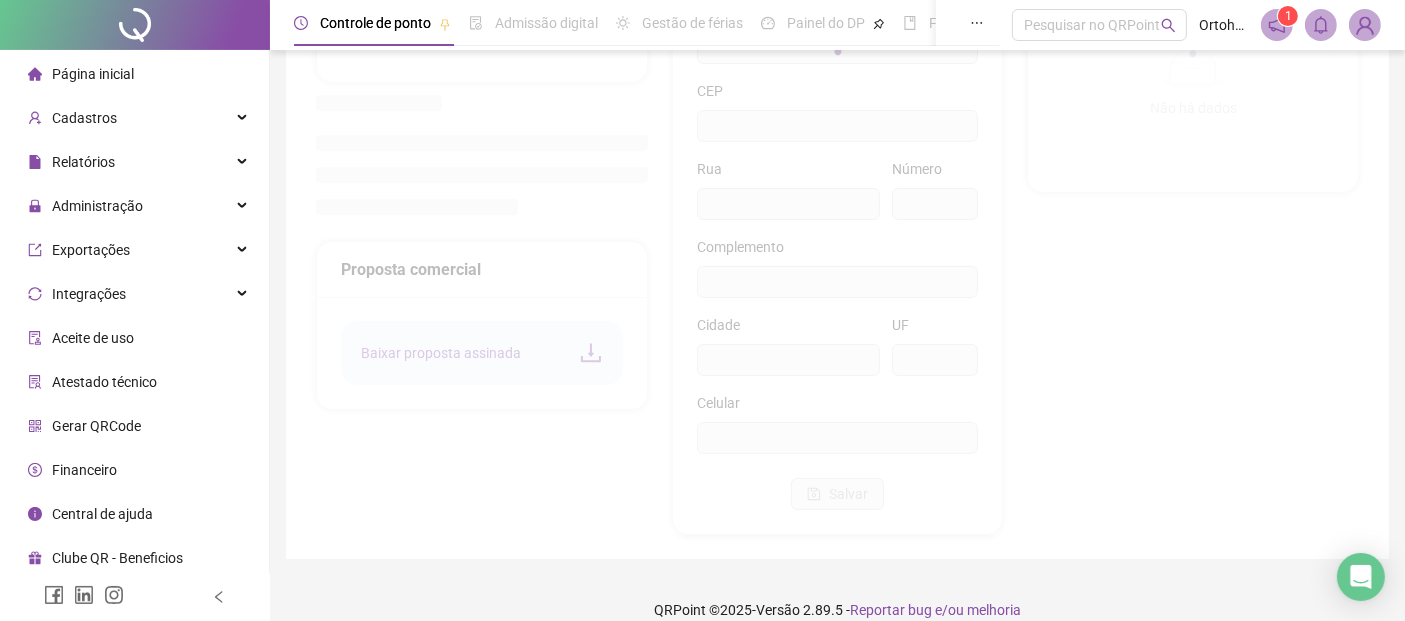 type on "********" 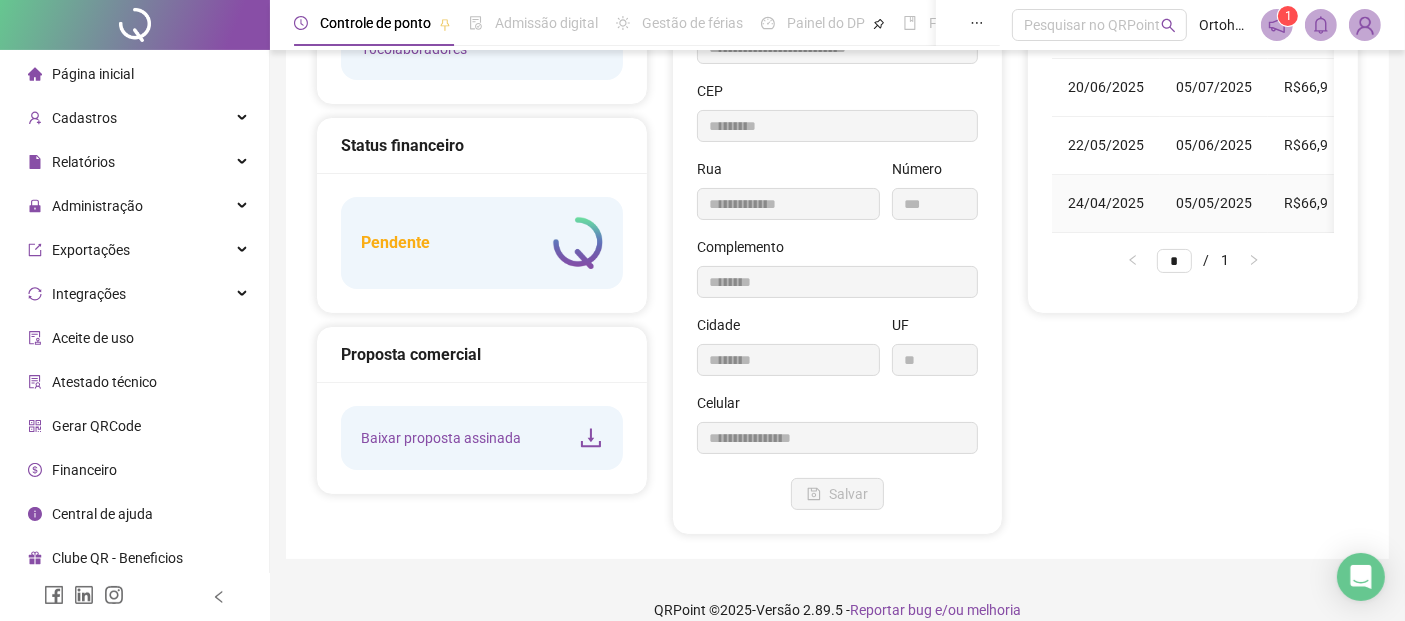 type on "*********" 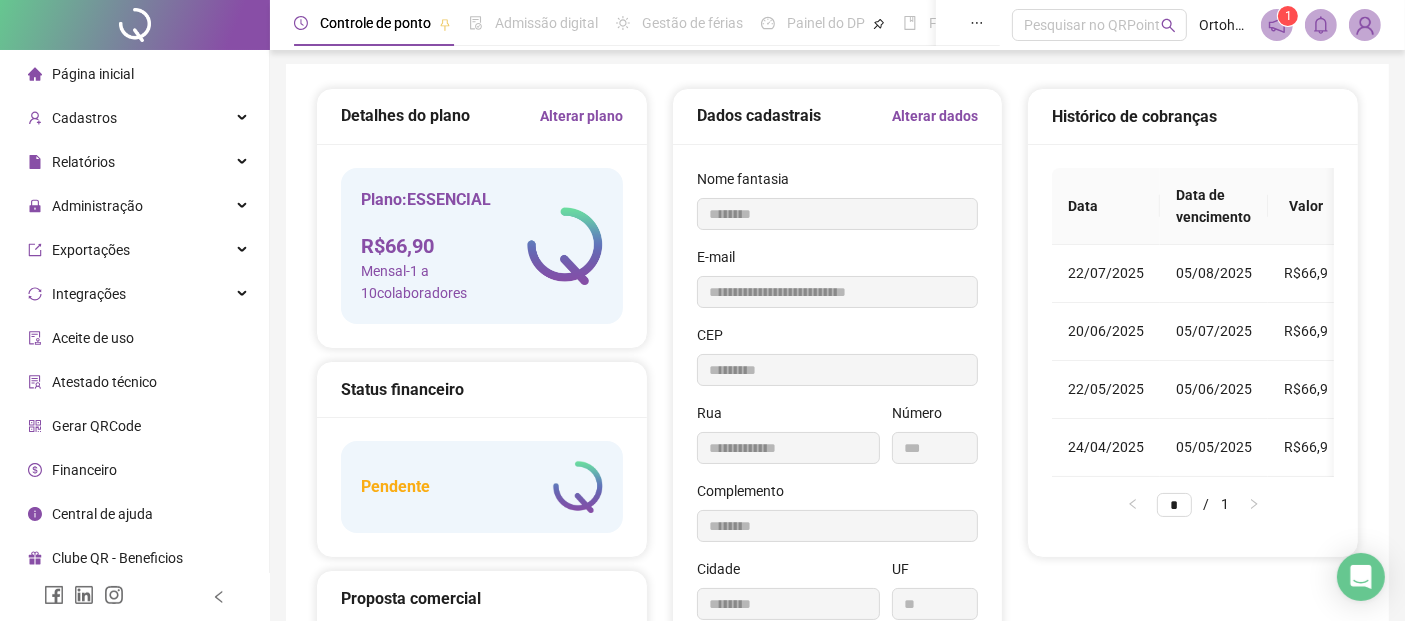 scroll, scrollTop: 0, scrollLeft: 0, axis: both 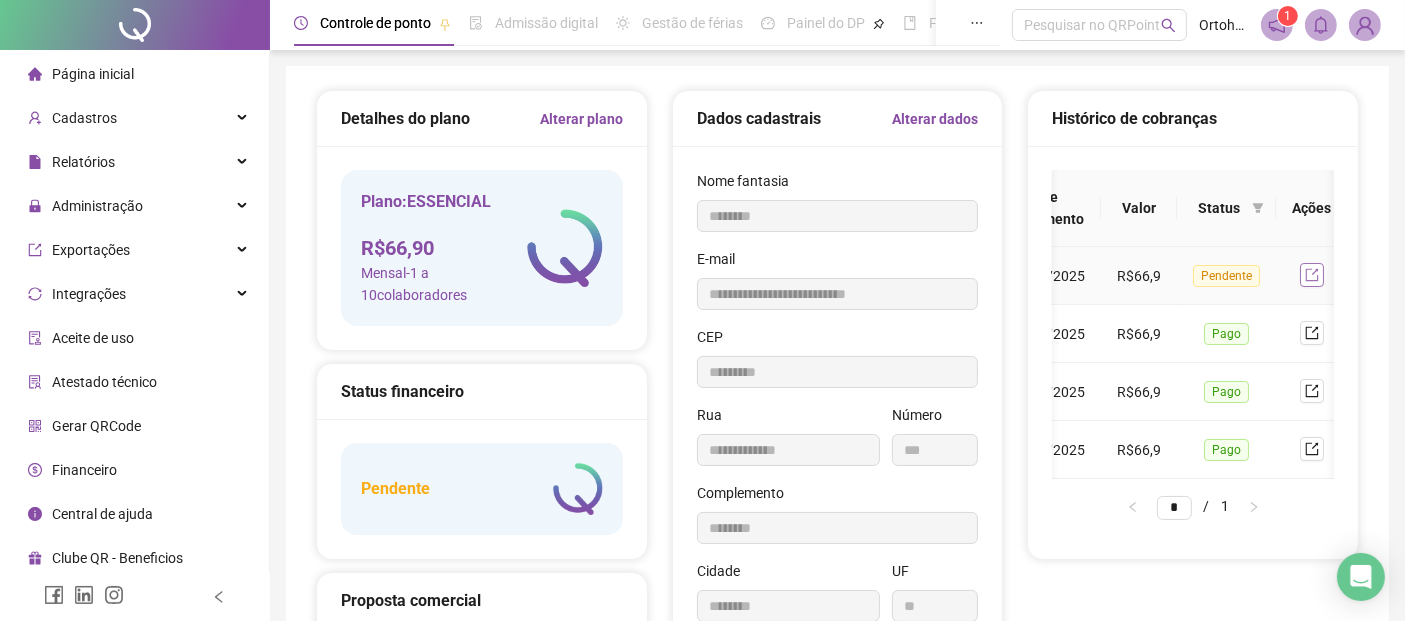 click at bounding box center (1312, 275) 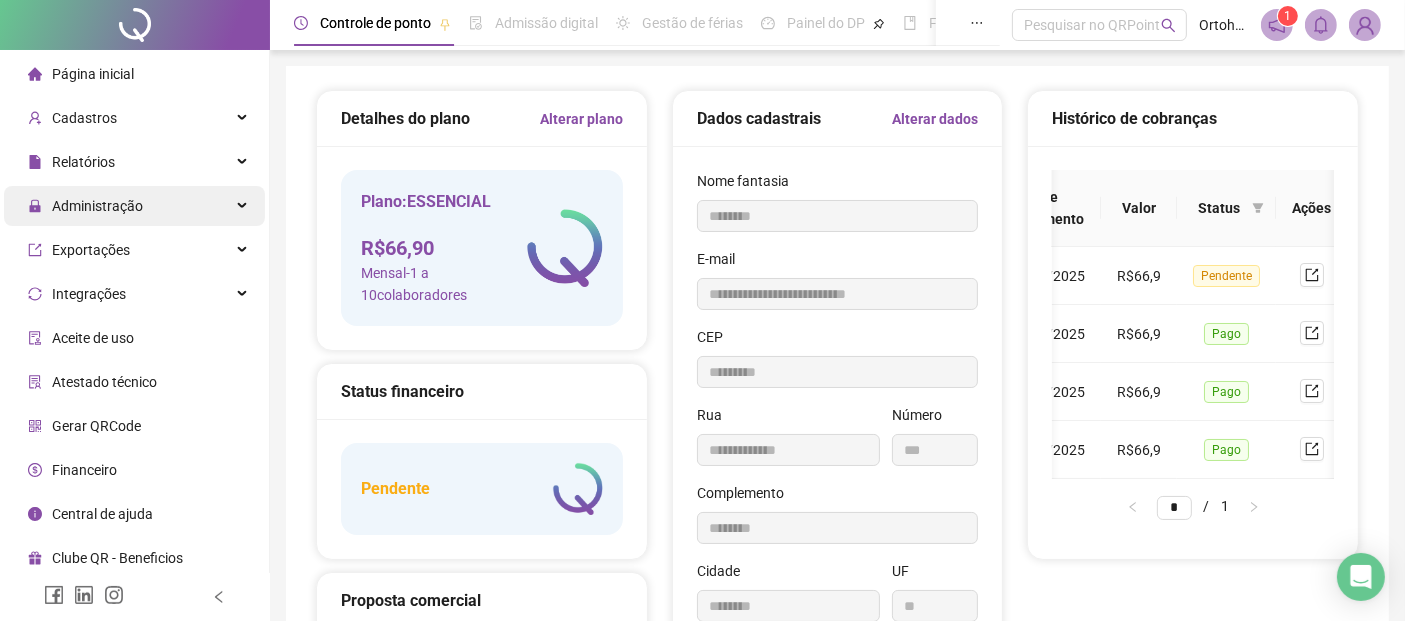 click on "Administração" at bounding box center [97, 206] 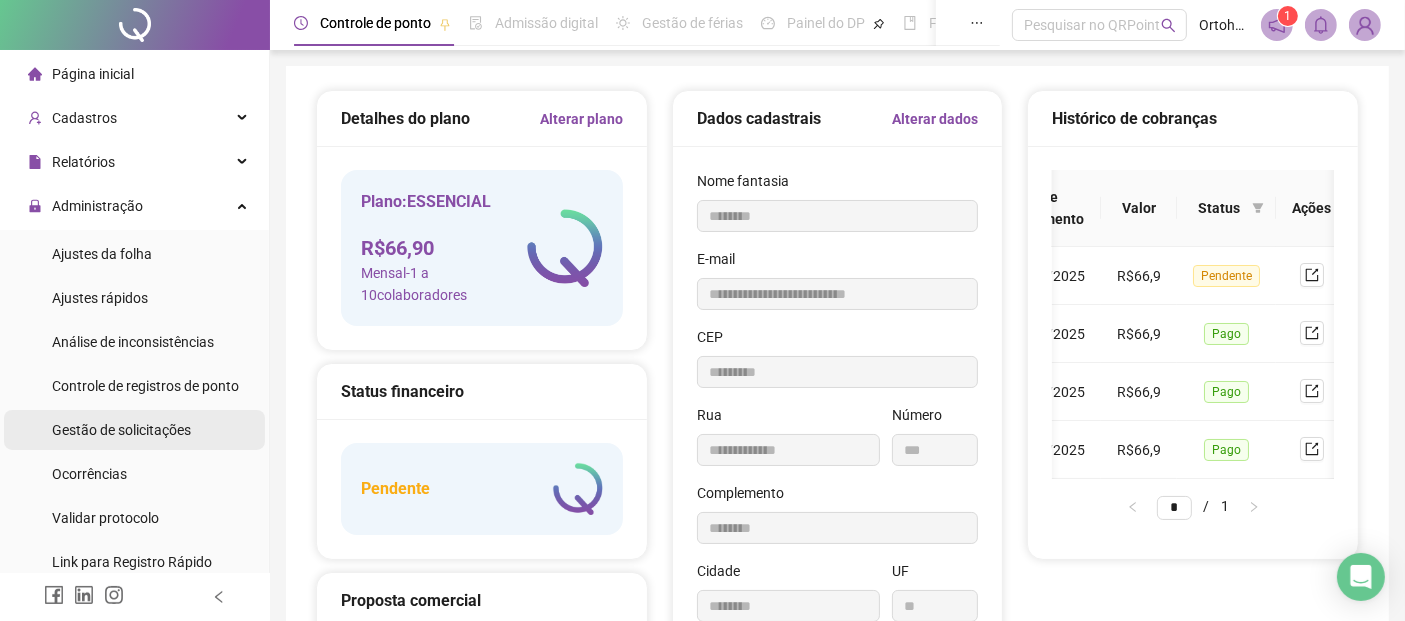 click on "Gestão de solicitações" at bounding box center [121, 430] 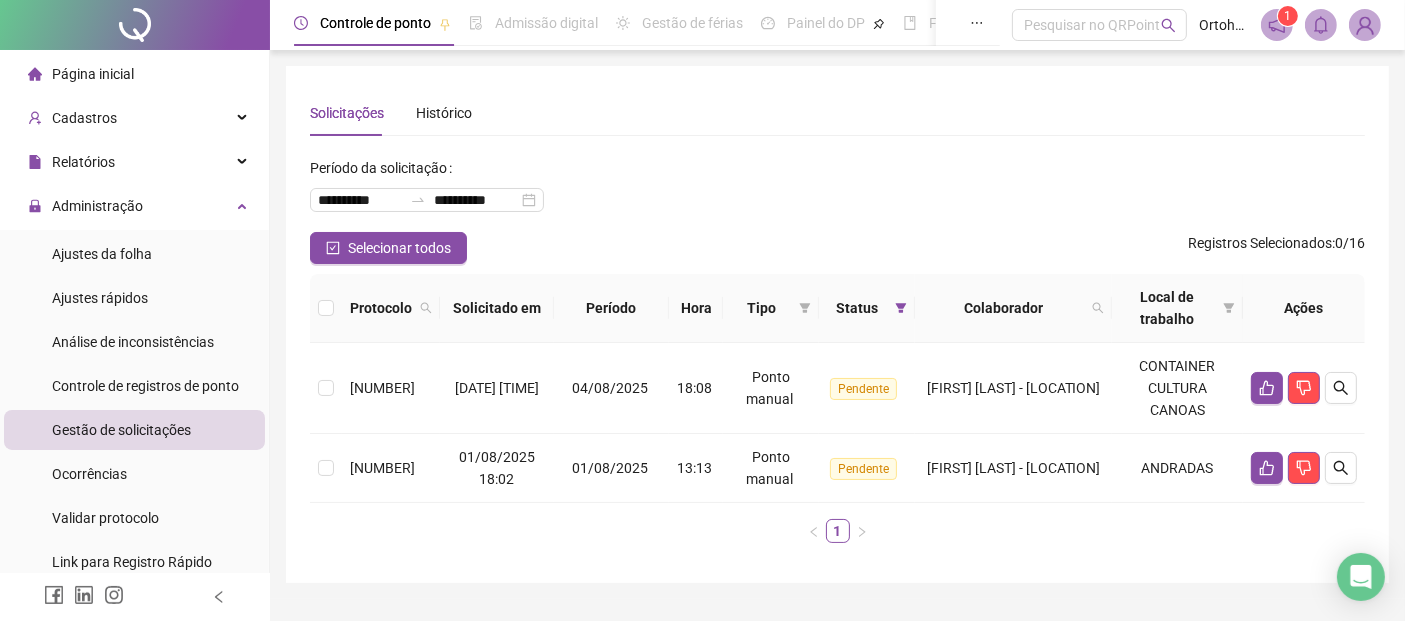 click at bounding box center (326, 308) 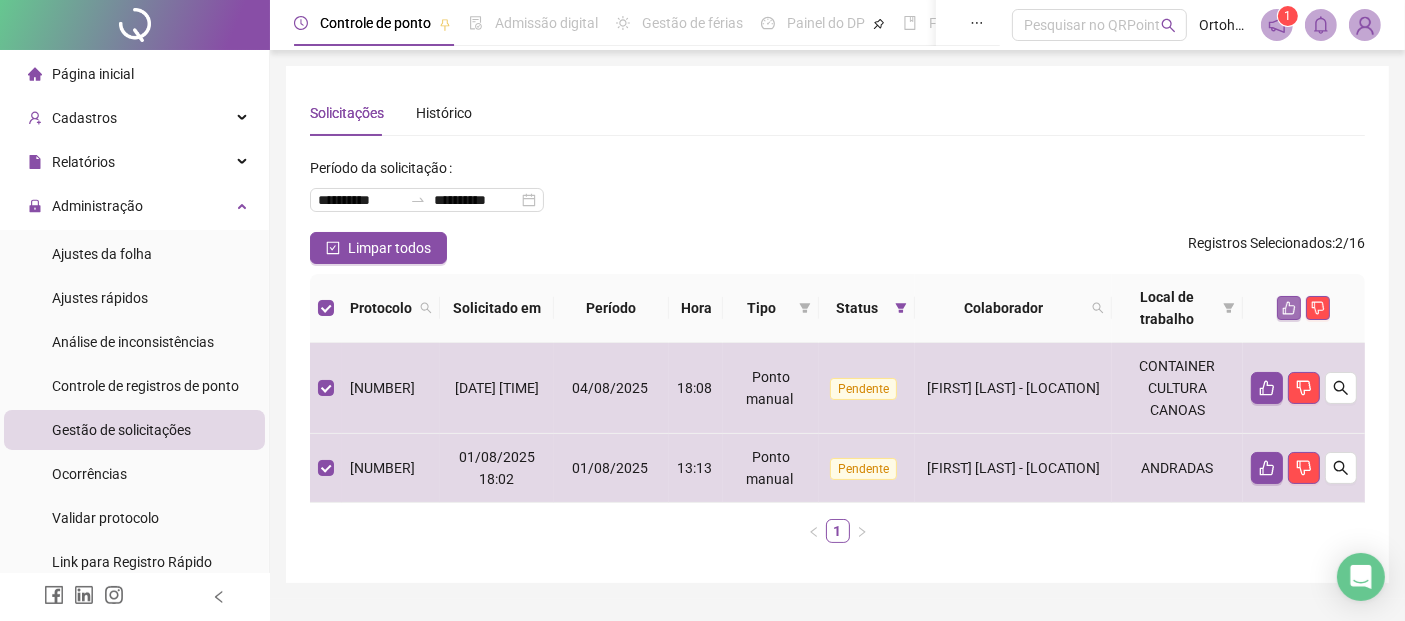 click 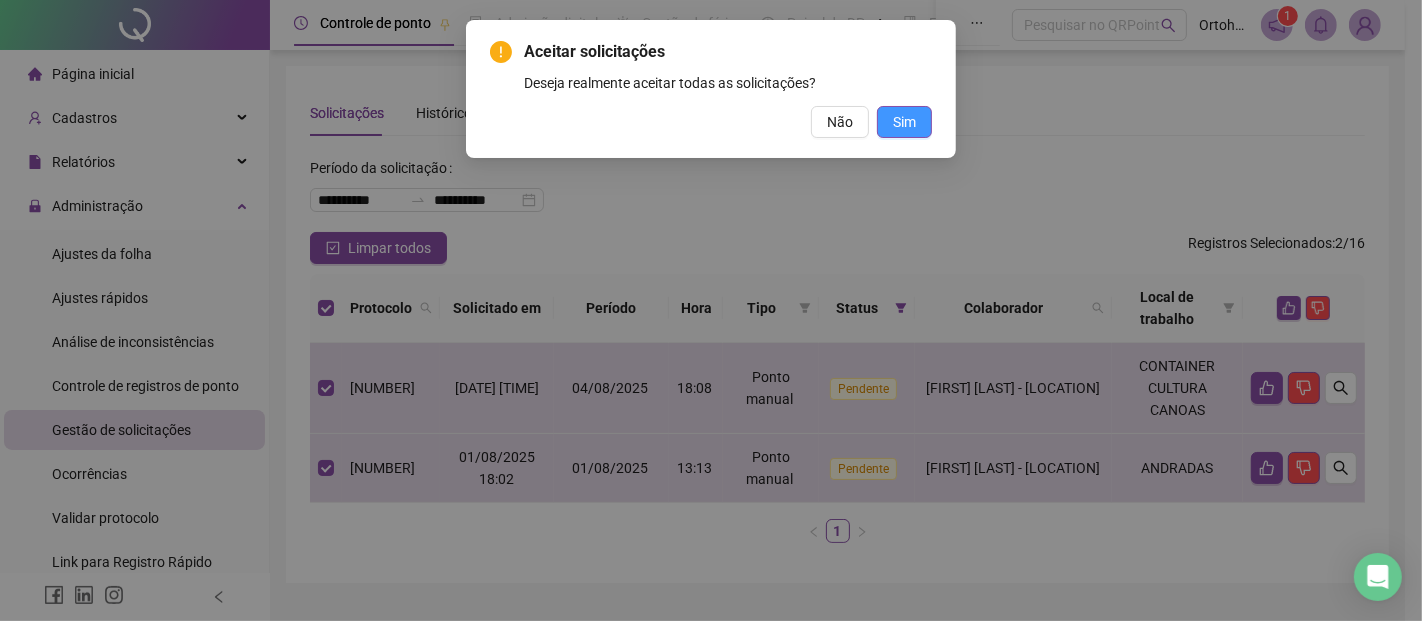 click on "Sim" at bounding box center (904, 122) 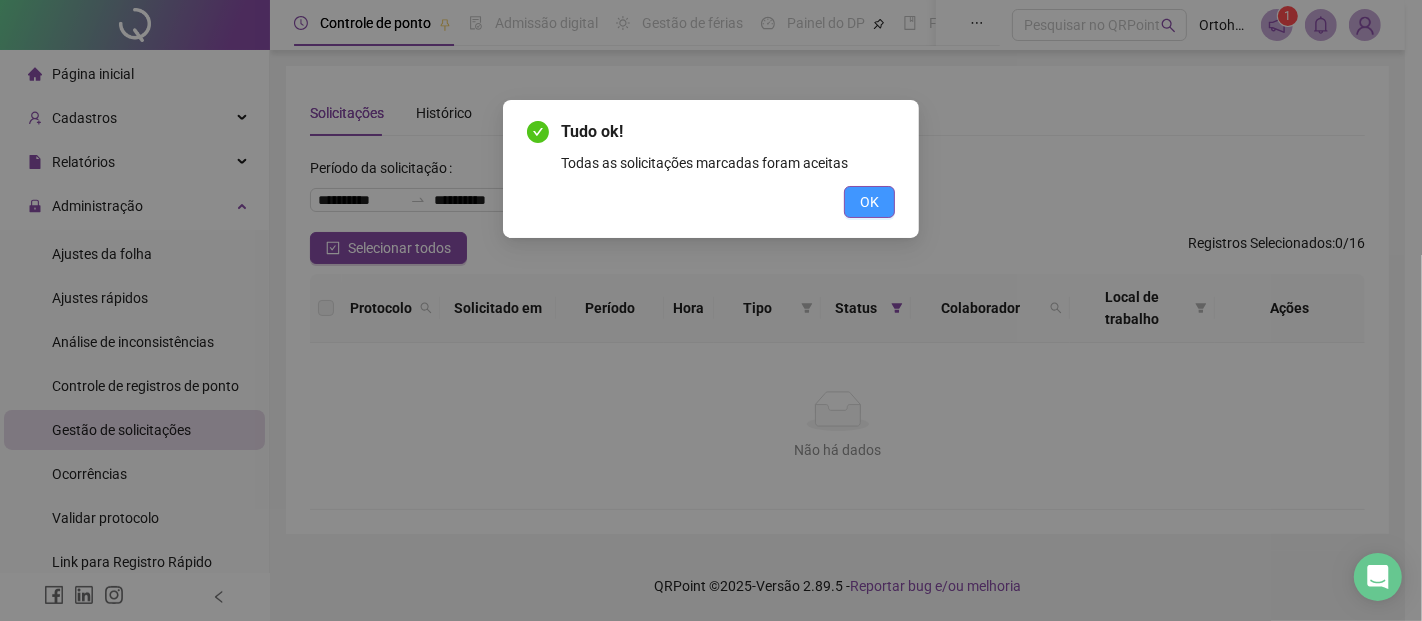 click on "OK" at bounding box center (869, 202) 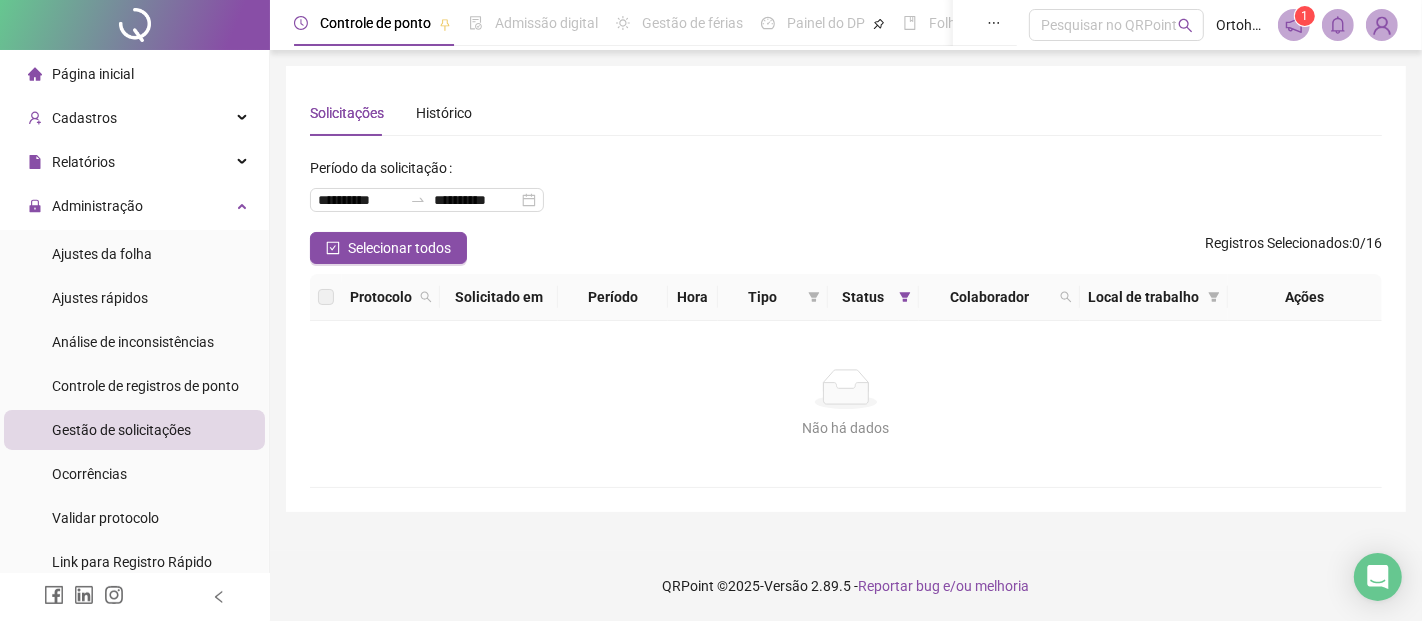 click on "Controle de ponto Admissão digital Gestão de férias Painel do DP Folha de pagamento   Pesquisar no QRPoint Ortohaus 1" at bounding box center [846, 25] 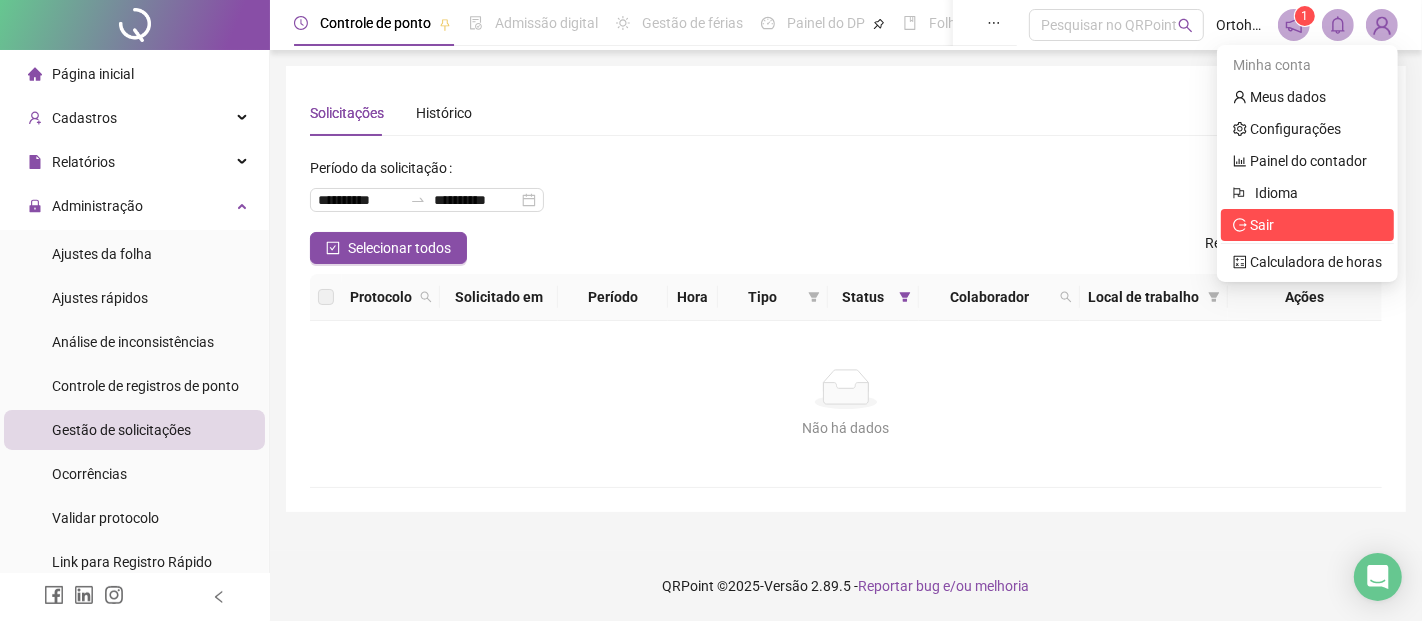 click on "Sair" at bounding box center (1307, 225) 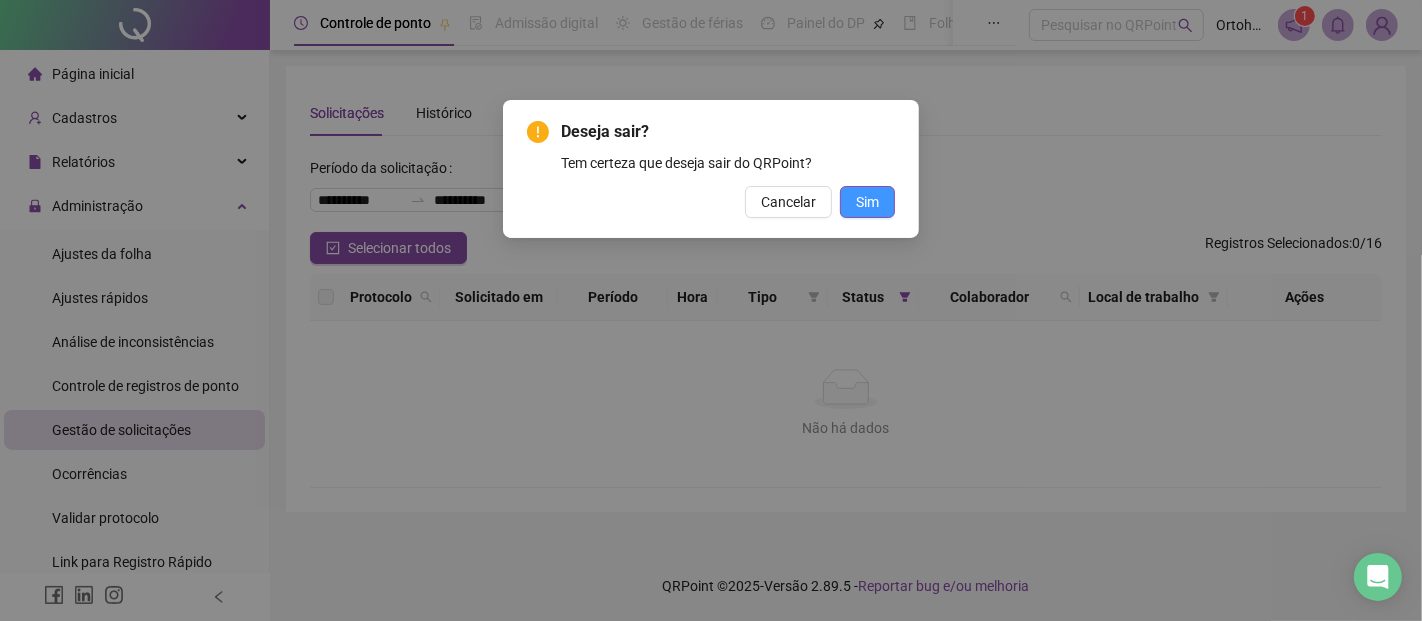 click on "Sim" at bounding box center [867, 202] 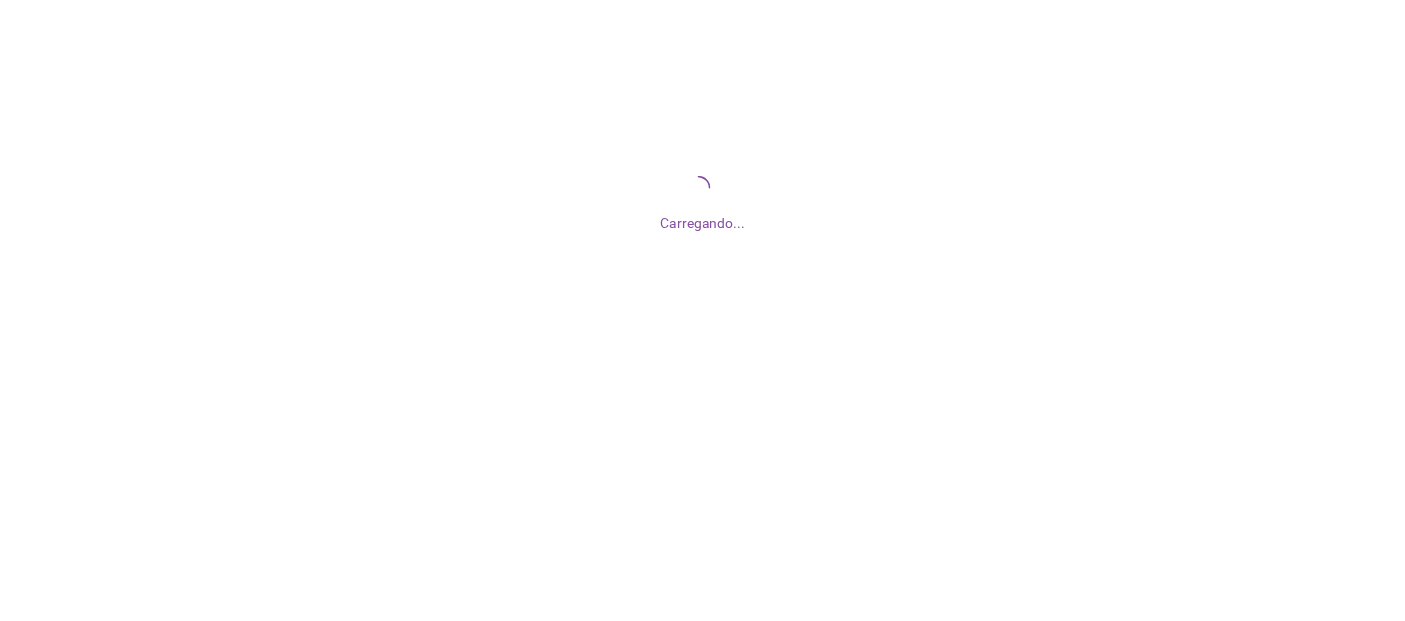 scroll, scrollTop: 0, scrollLeft: 0, axis: both 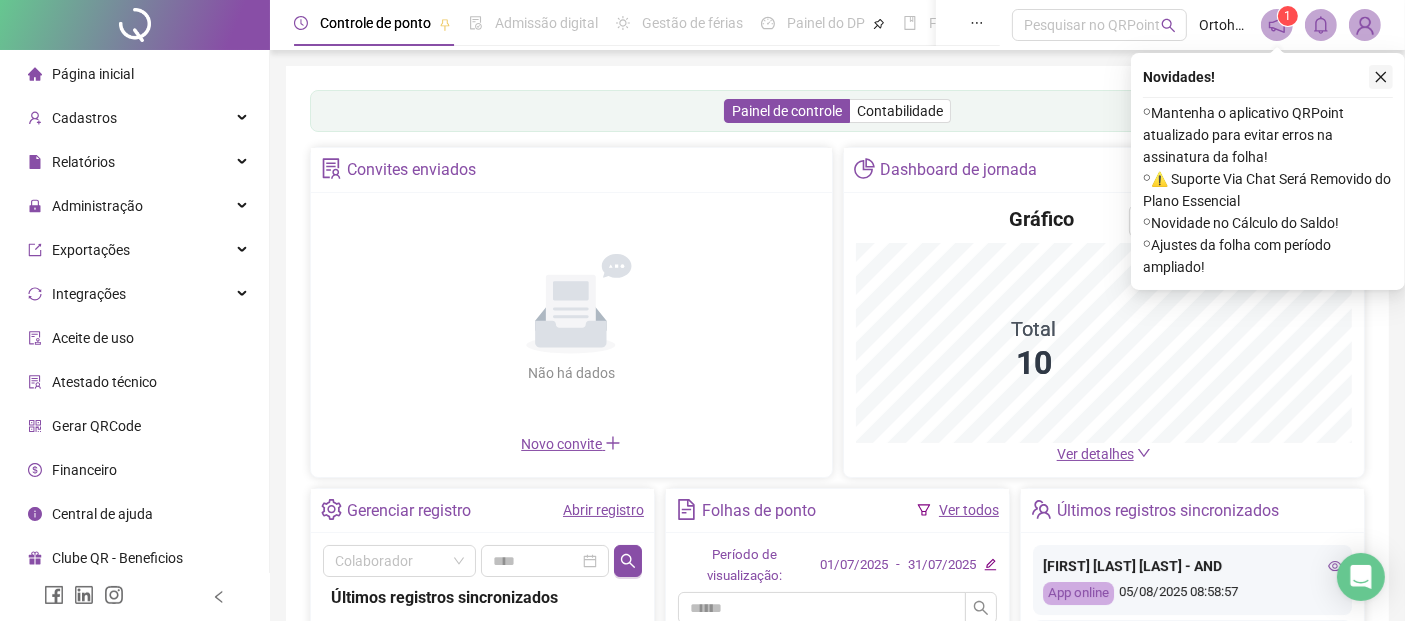 click 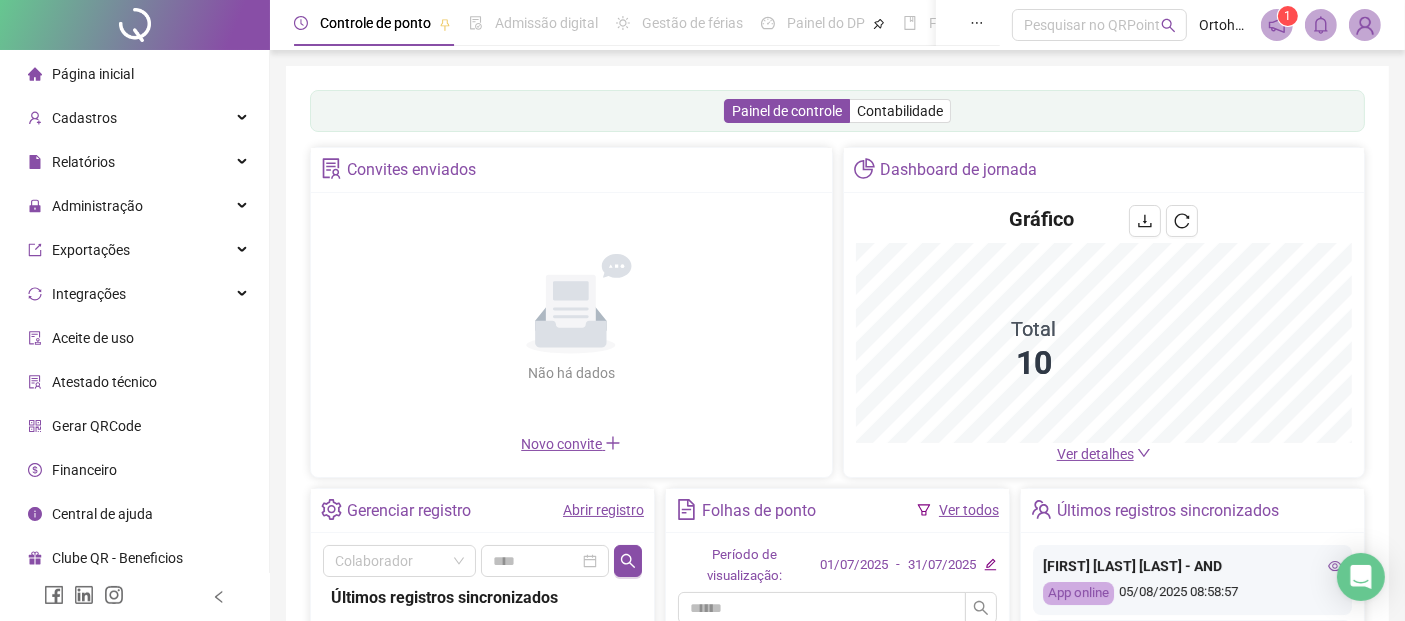 click on "Financeiro" at bounding box center (134, 470) 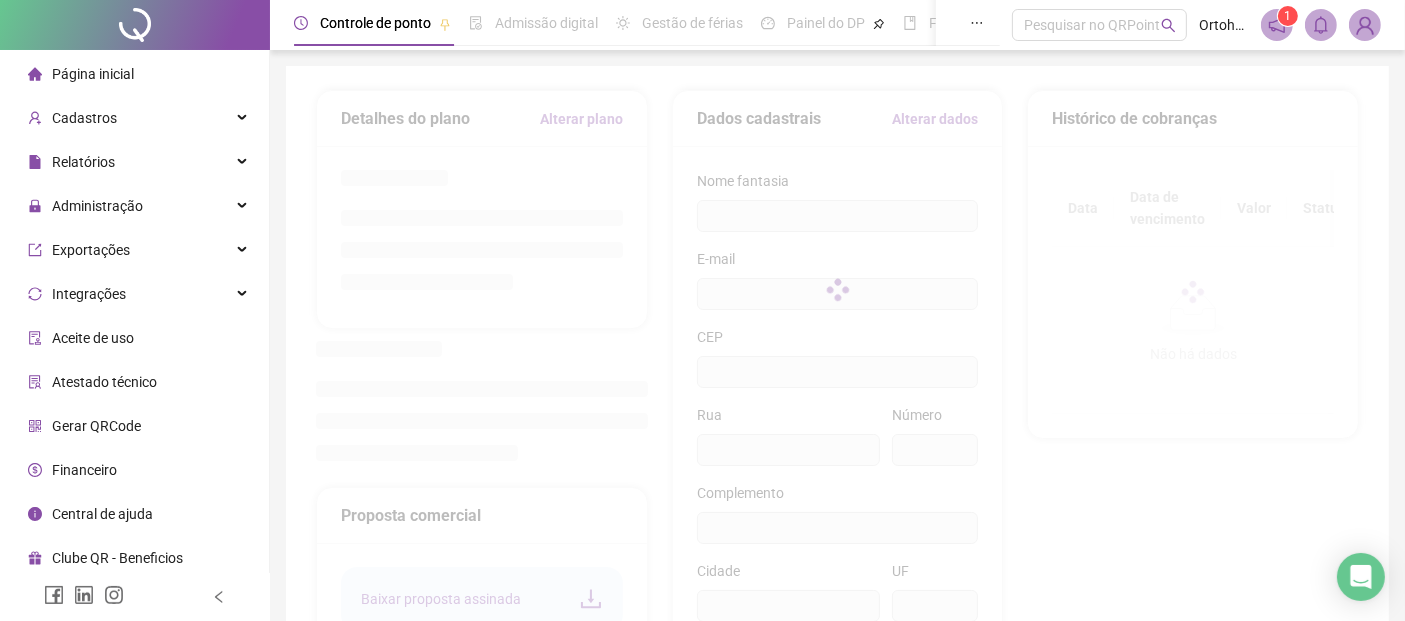 type on "********" 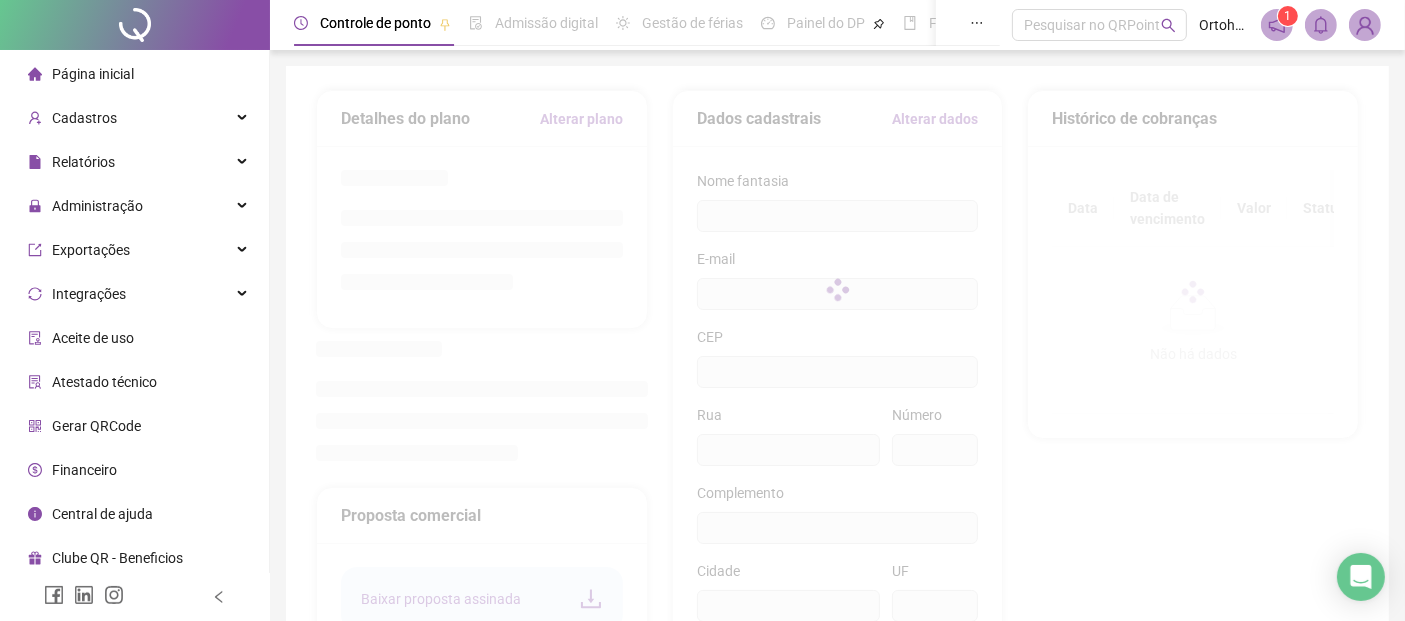 type on "**********" 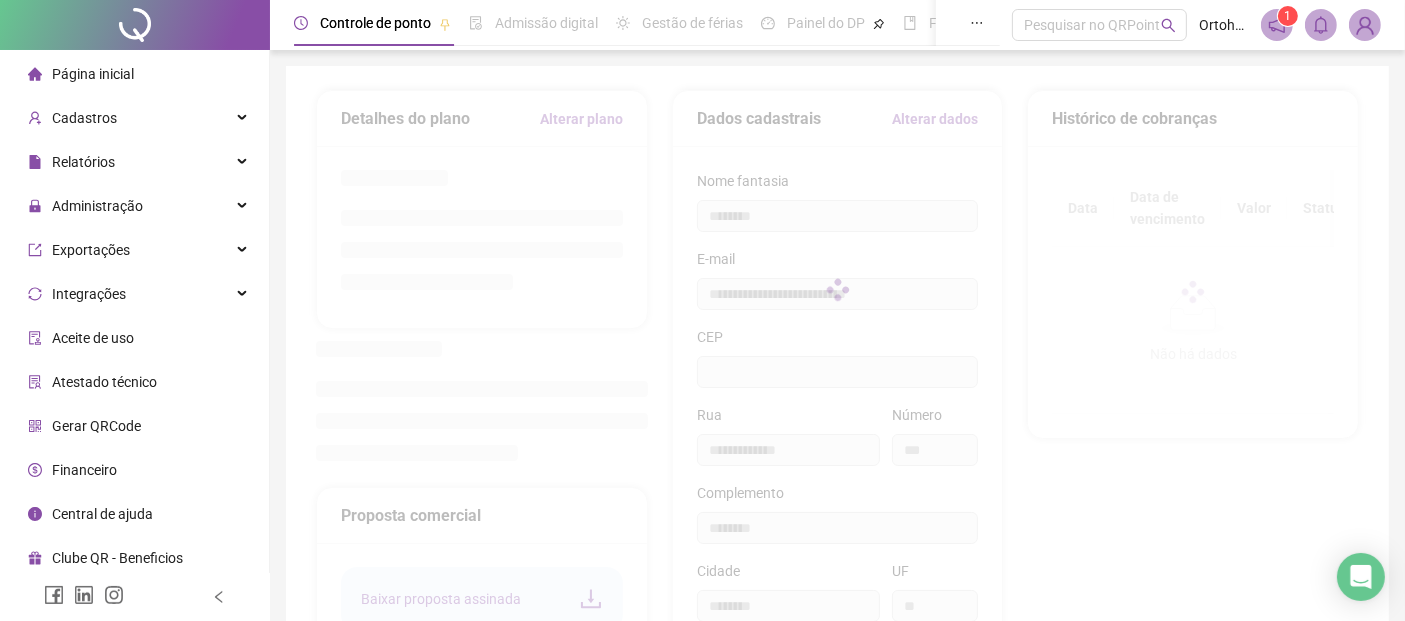 type on "*********" 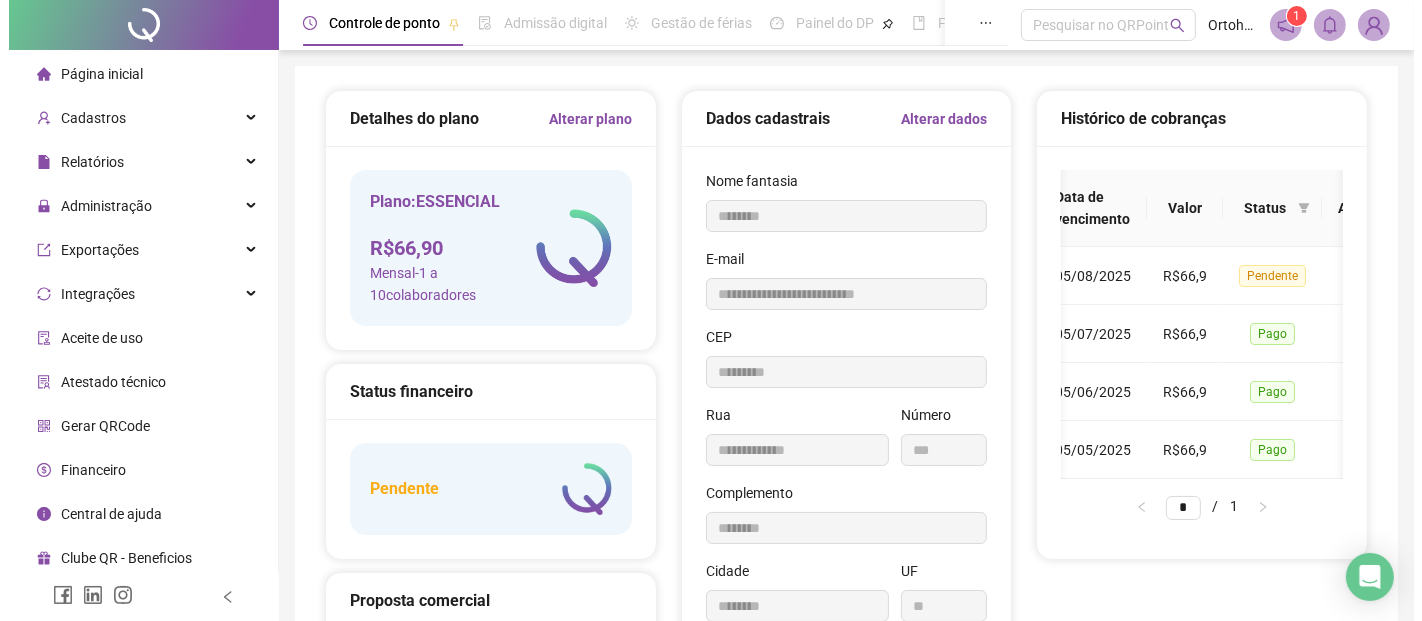 scroll, scrollTop: 0, scrollLeft: 167, axis: horizontal 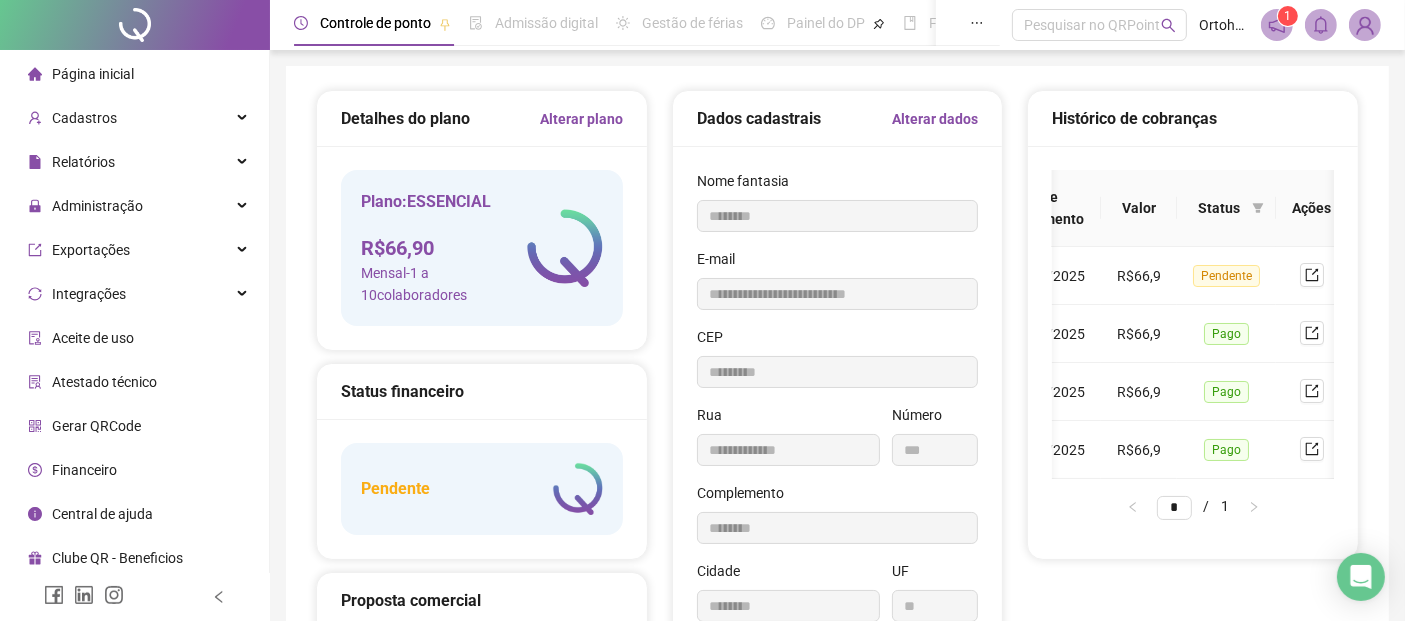 click at bounding box center (1365, 25) 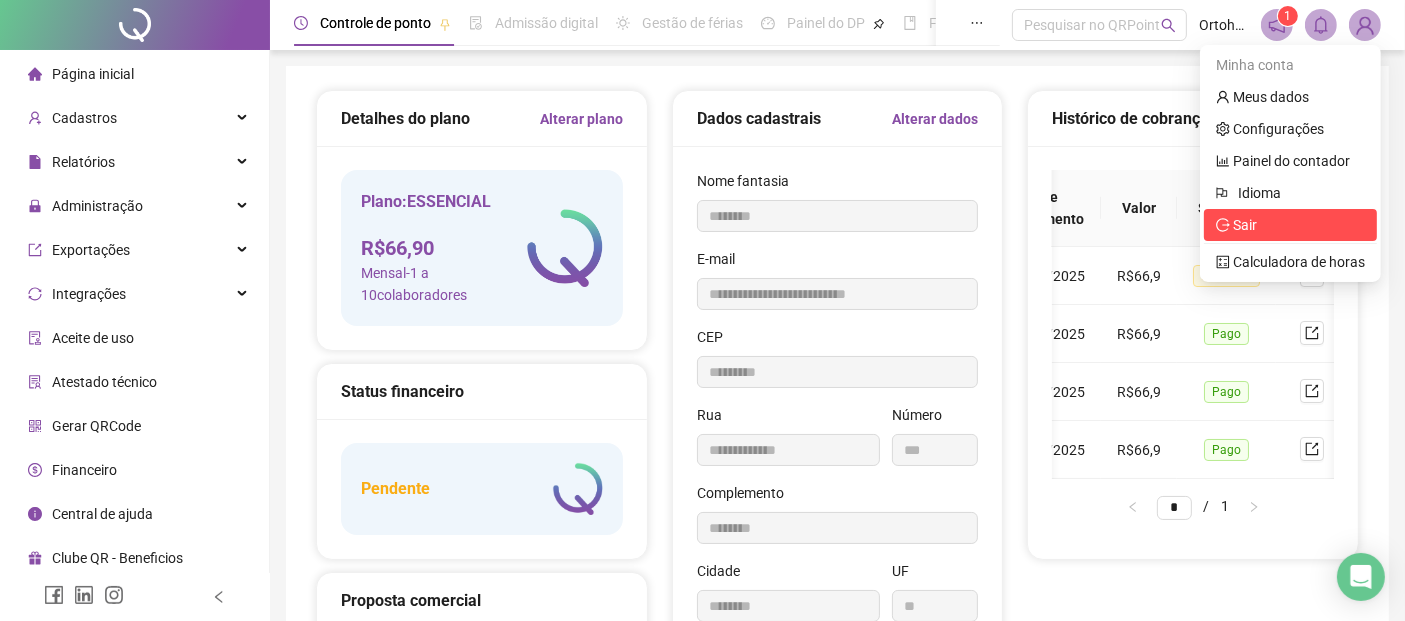 click on "Sair" at bounding box center [1290, 225] 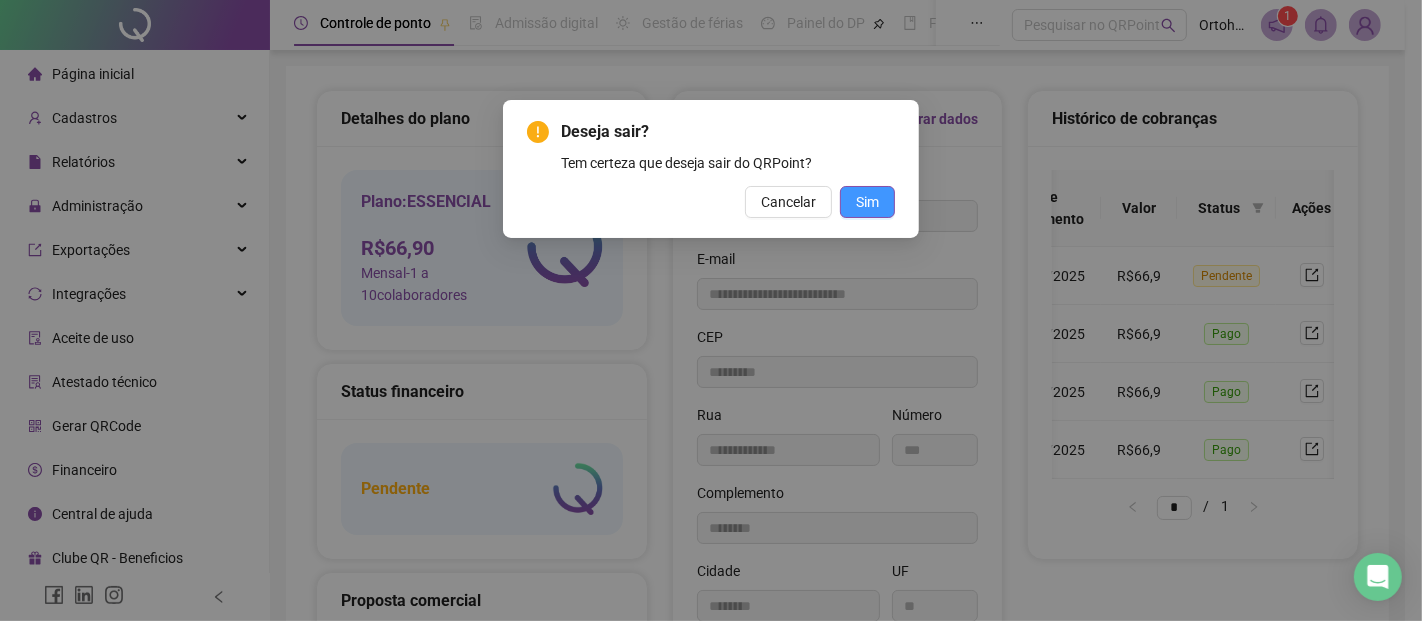 click on "Sim" at bounding box center [867, 202] 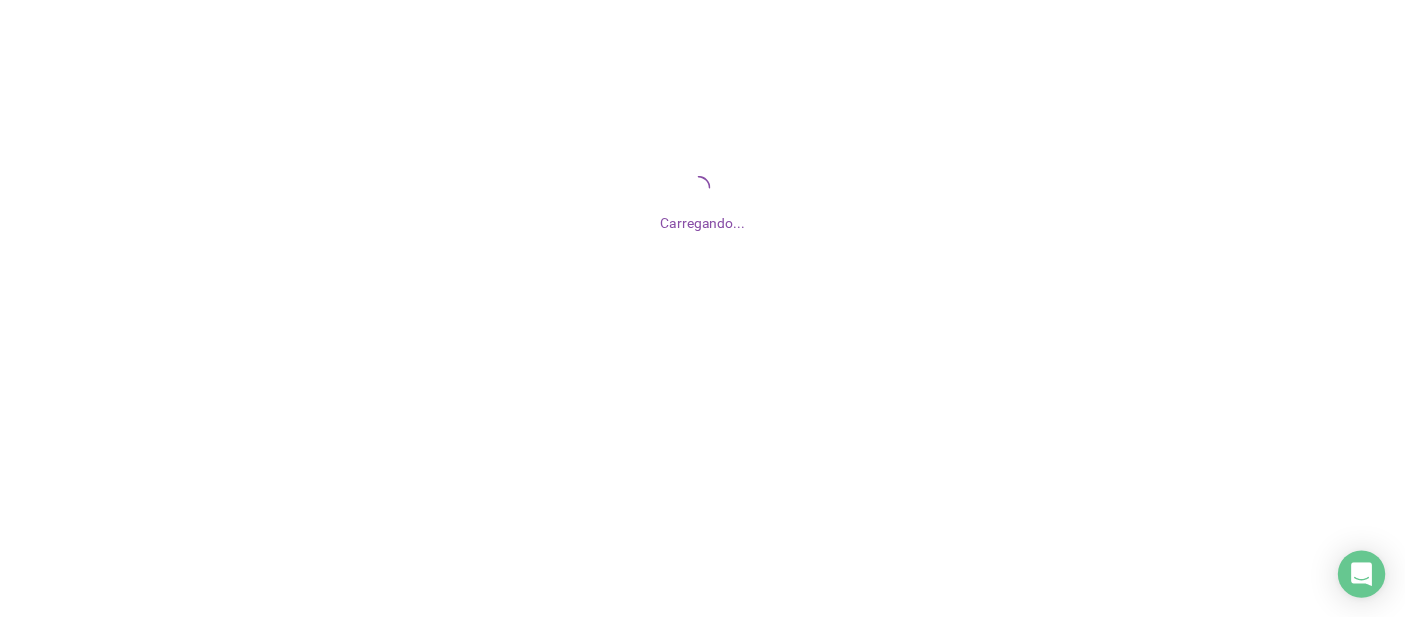 scroll, scrollTop: 0, scrollLeft: 0, axis: both 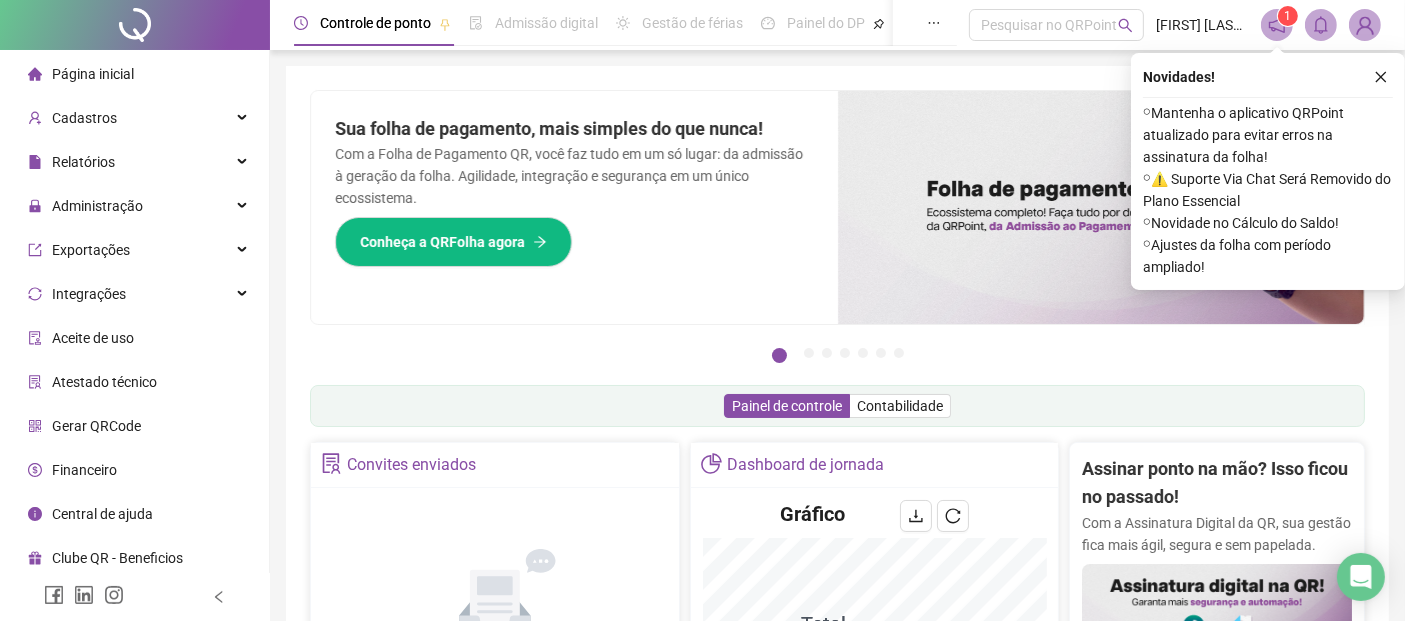 click 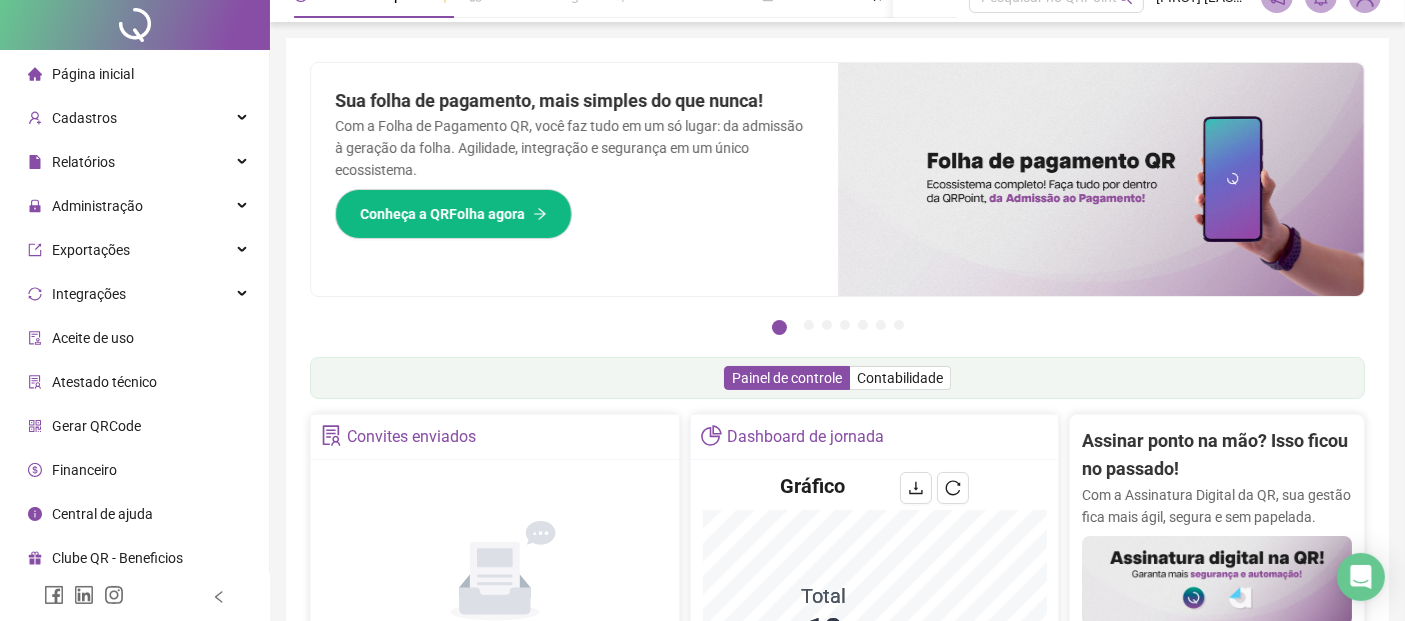 scroll, scrollTop: 222, scrollLeft: 0, axis: vertical 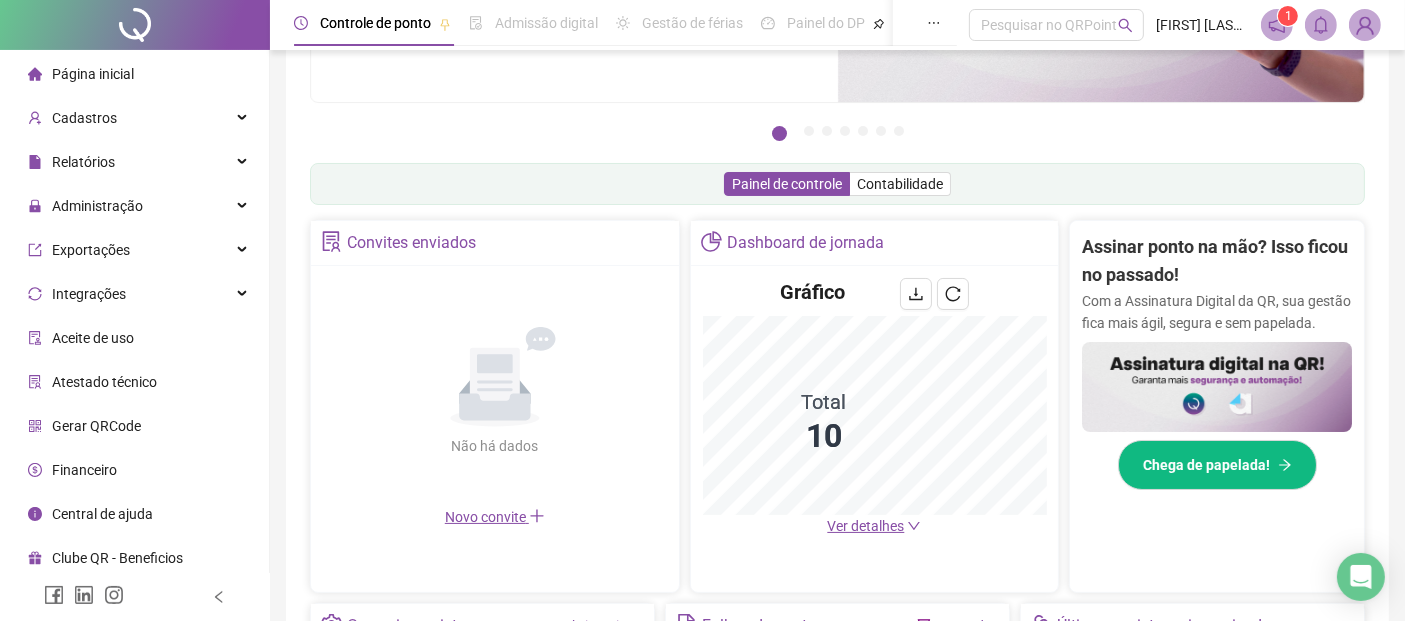 click on "Financeiro" at bounding box center (134, 470) 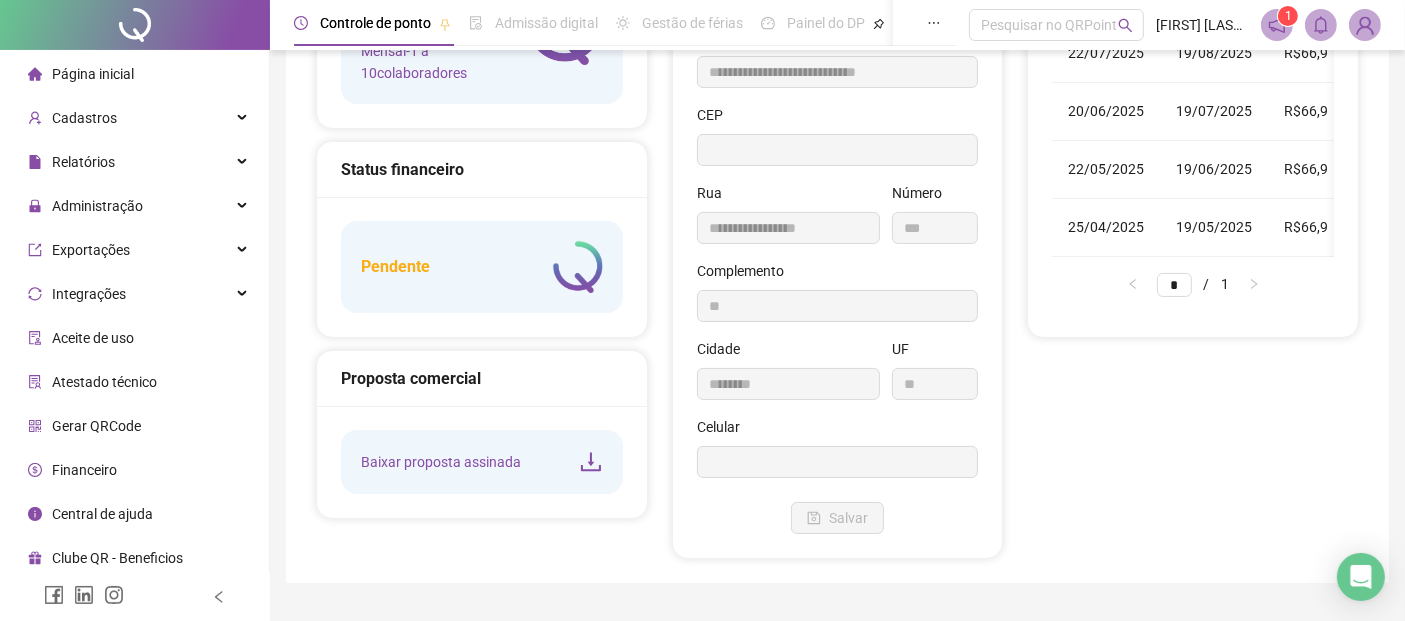type on "**********" 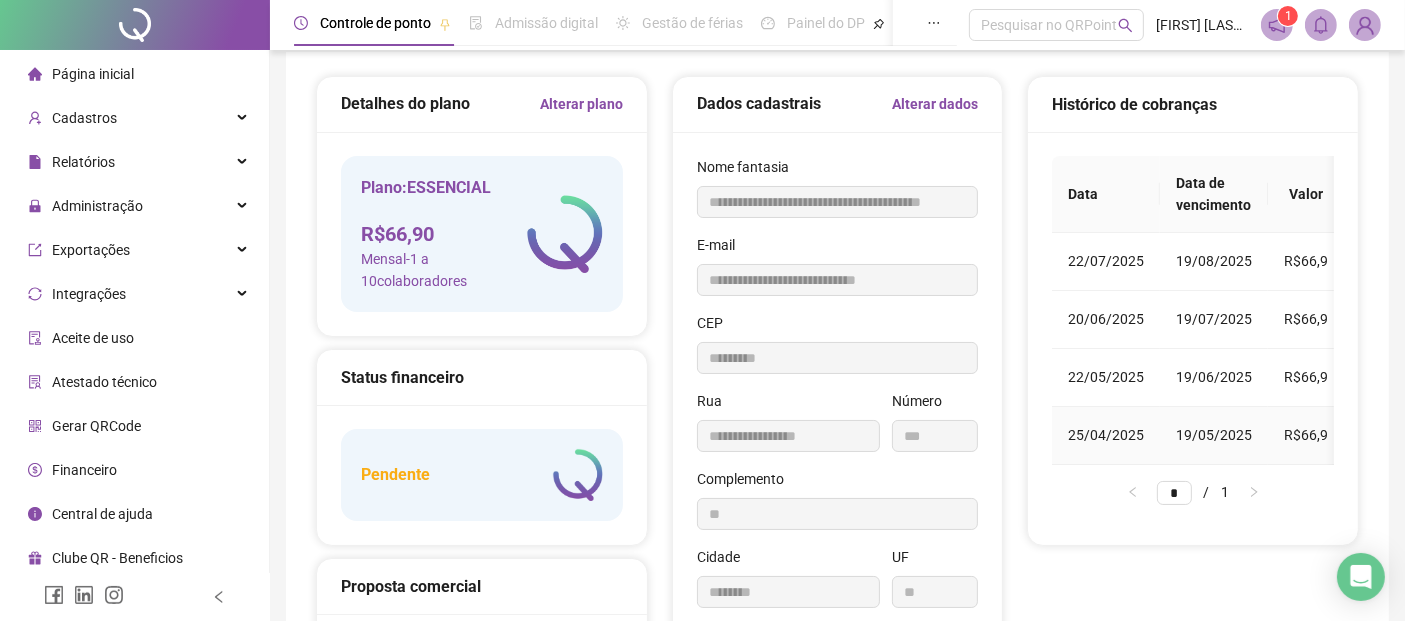 scroll, scrollTop: 0, scrollLeft: 0, axis: both 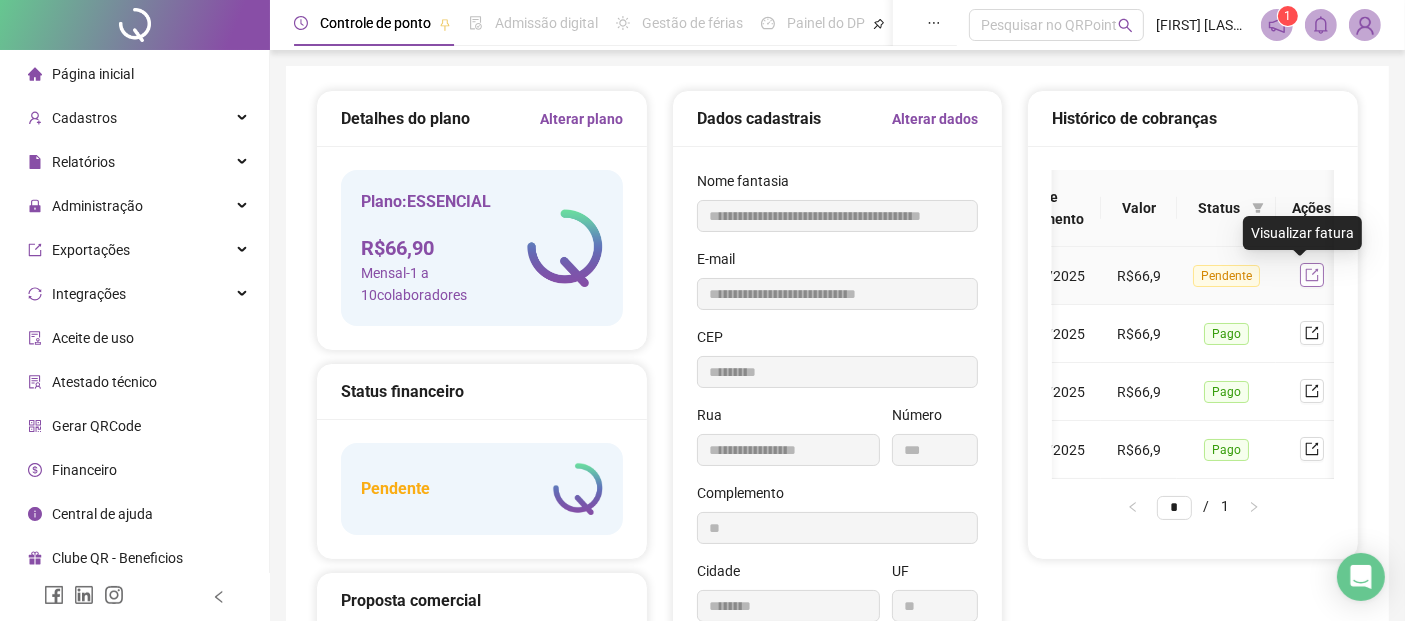 click 